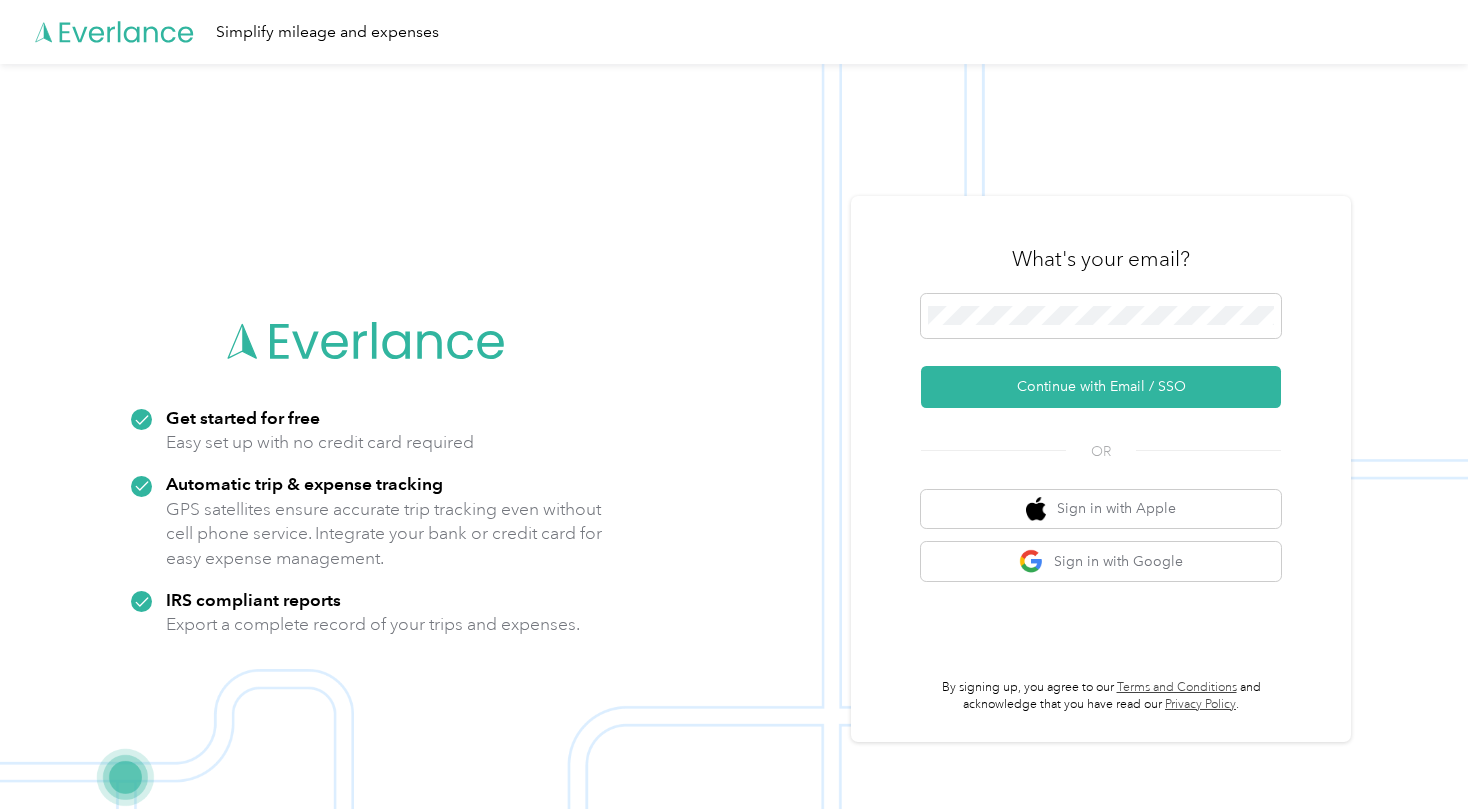 scroll, scrollTop: 0, scrollLeft: 0, axis: both 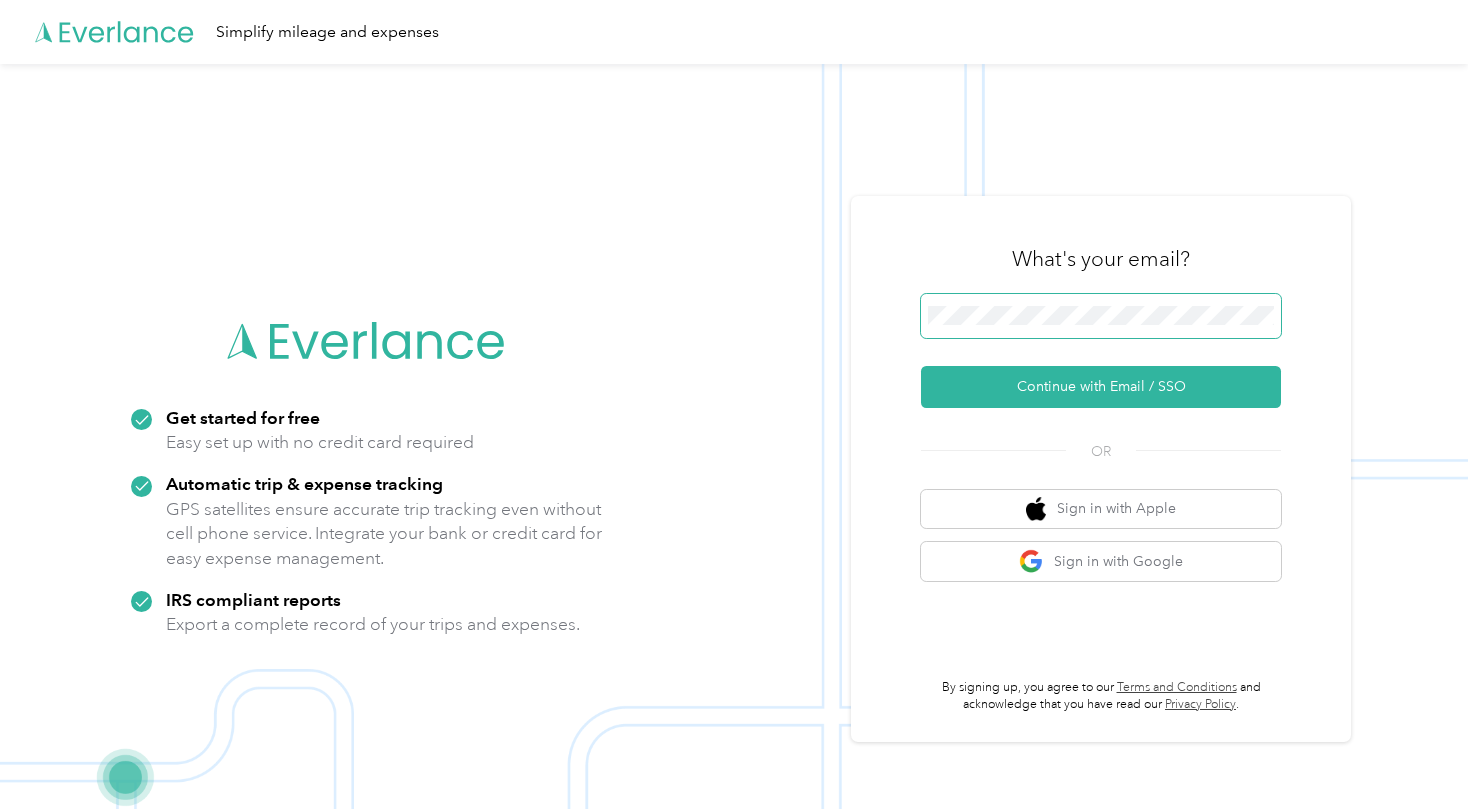 click at bounding box center [1101, 316] 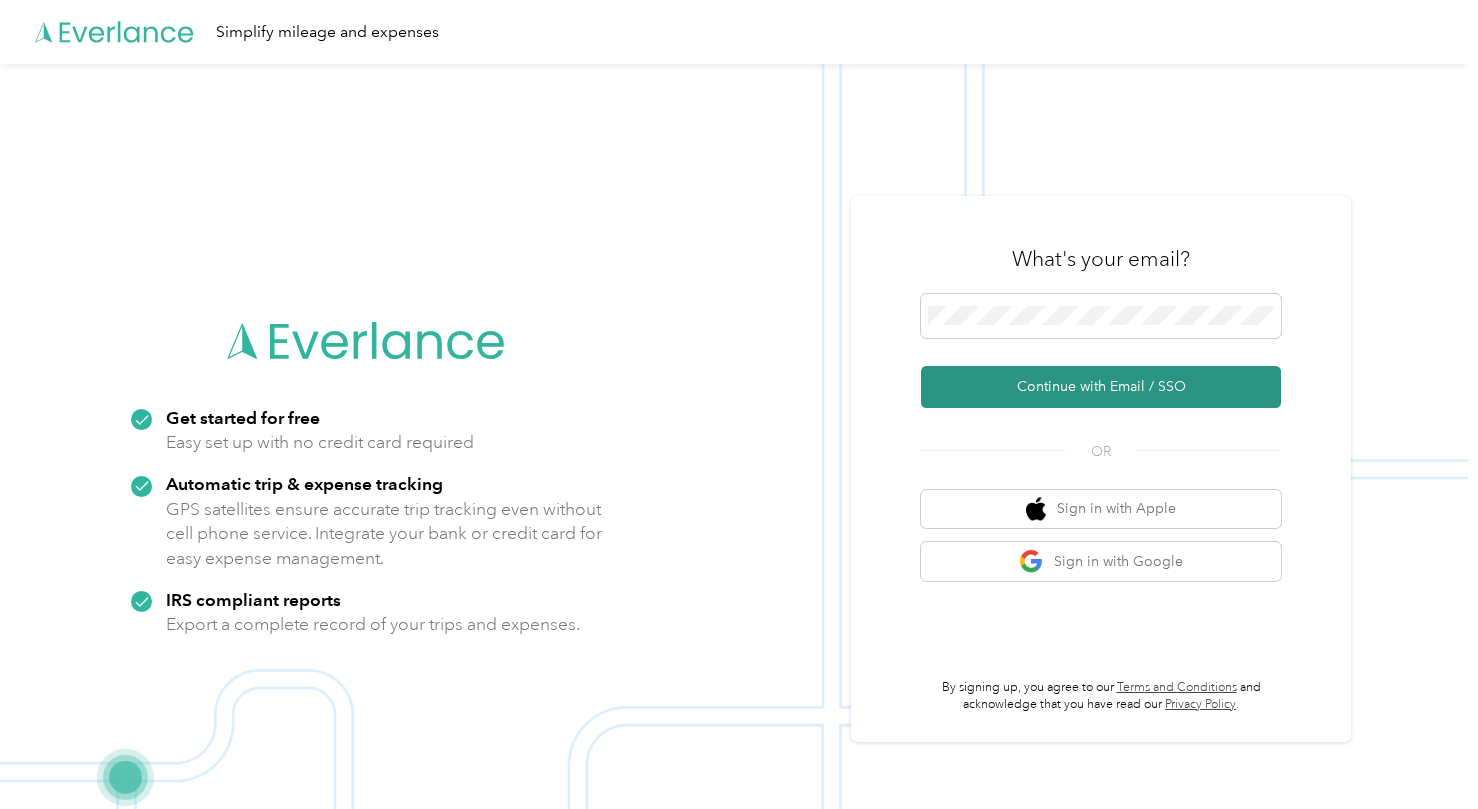 click on "Continue with Email / SSO" at bounding box center (1101, 387) 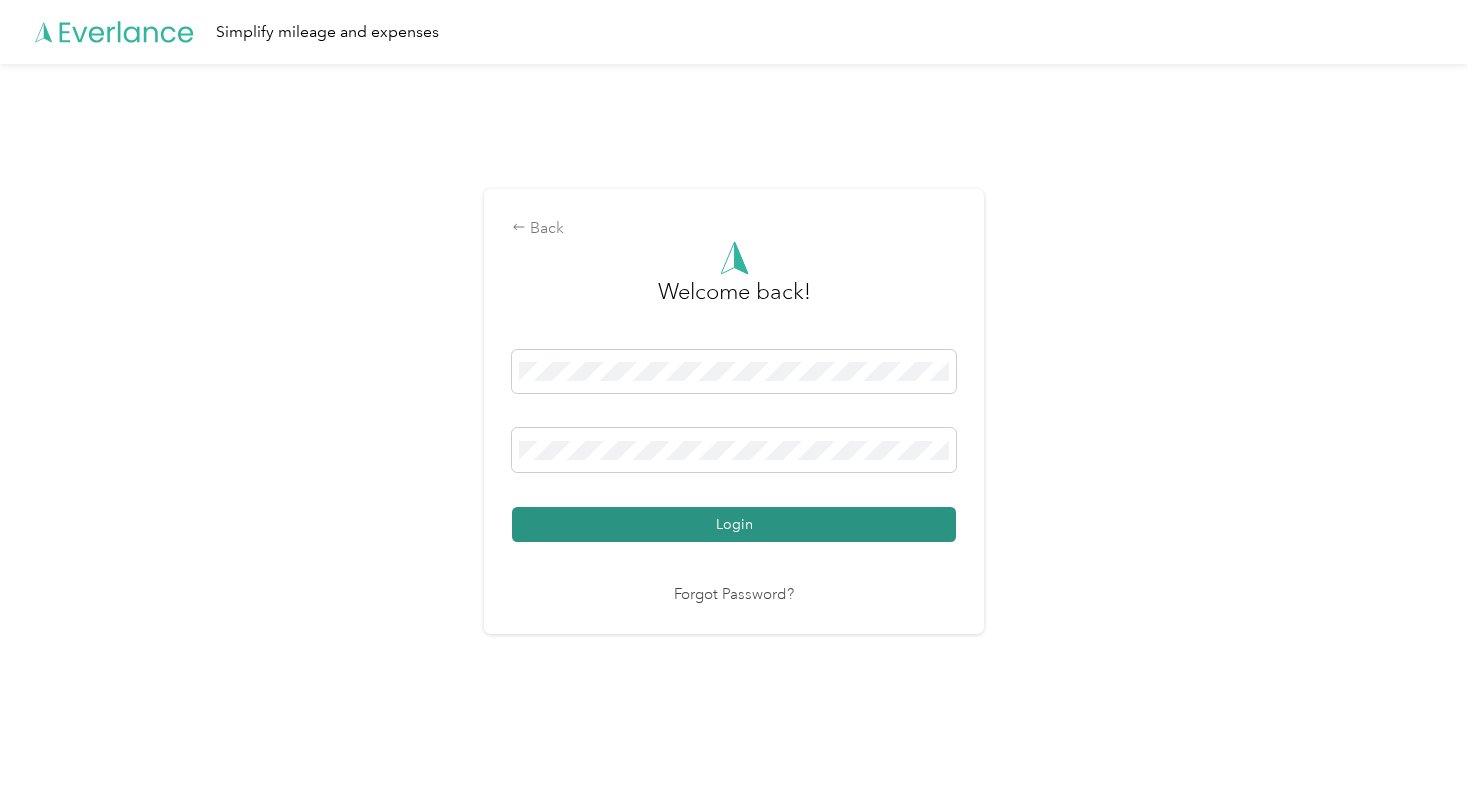 click on "Login" at bounding box center [734, 524] 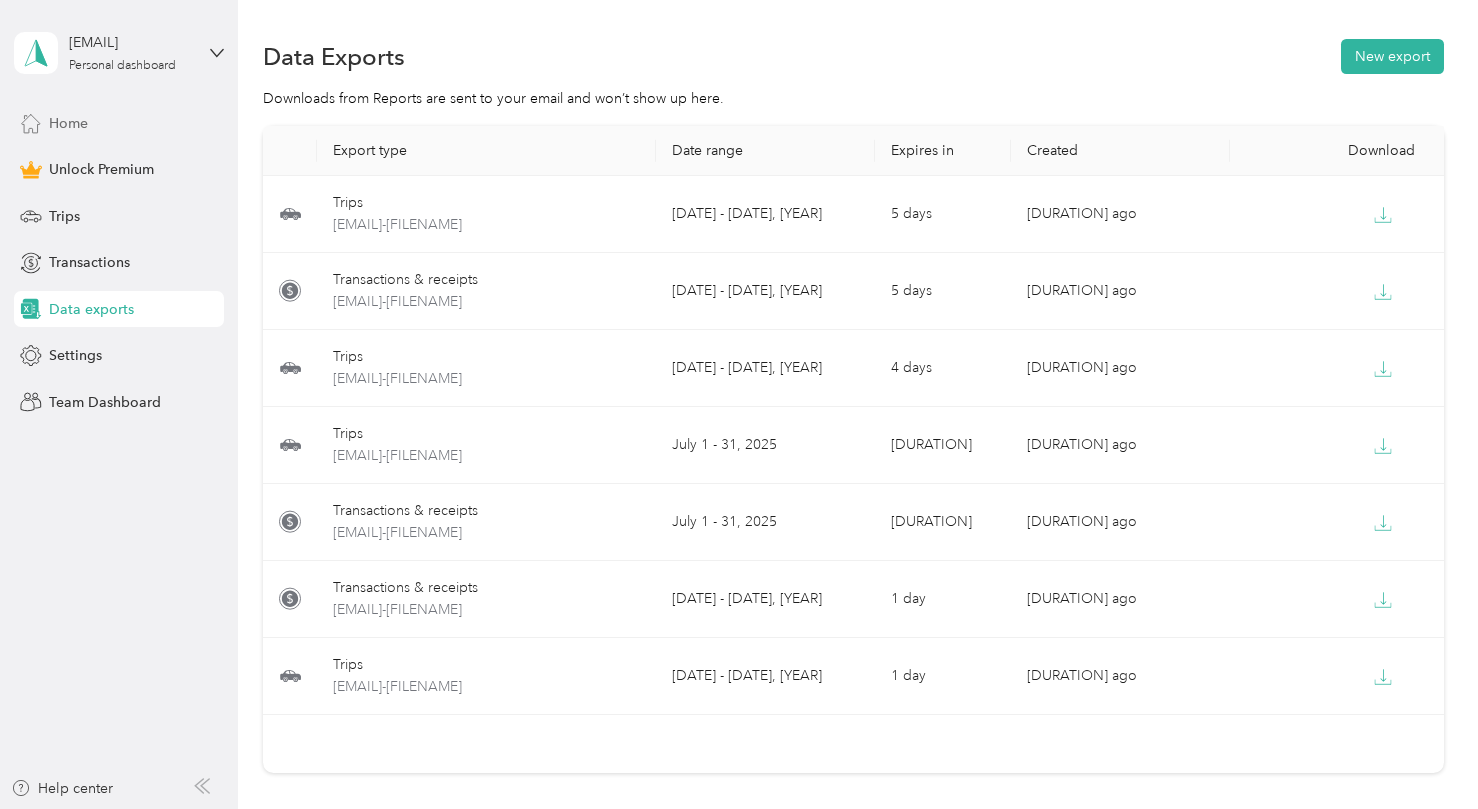 click on "Home" at bounding box center (68, 123) 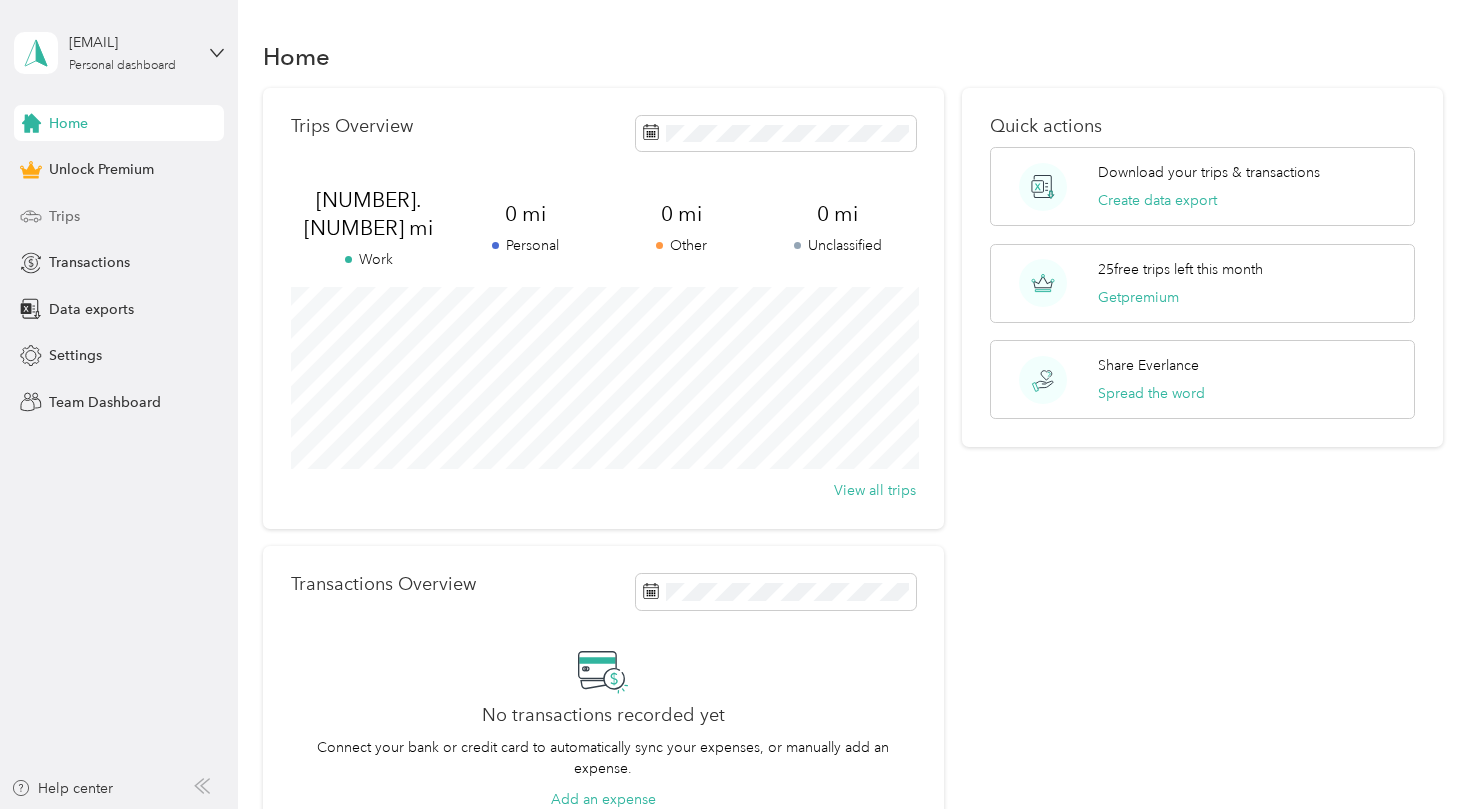 click on "Trips" at bounding box center (64, 216) 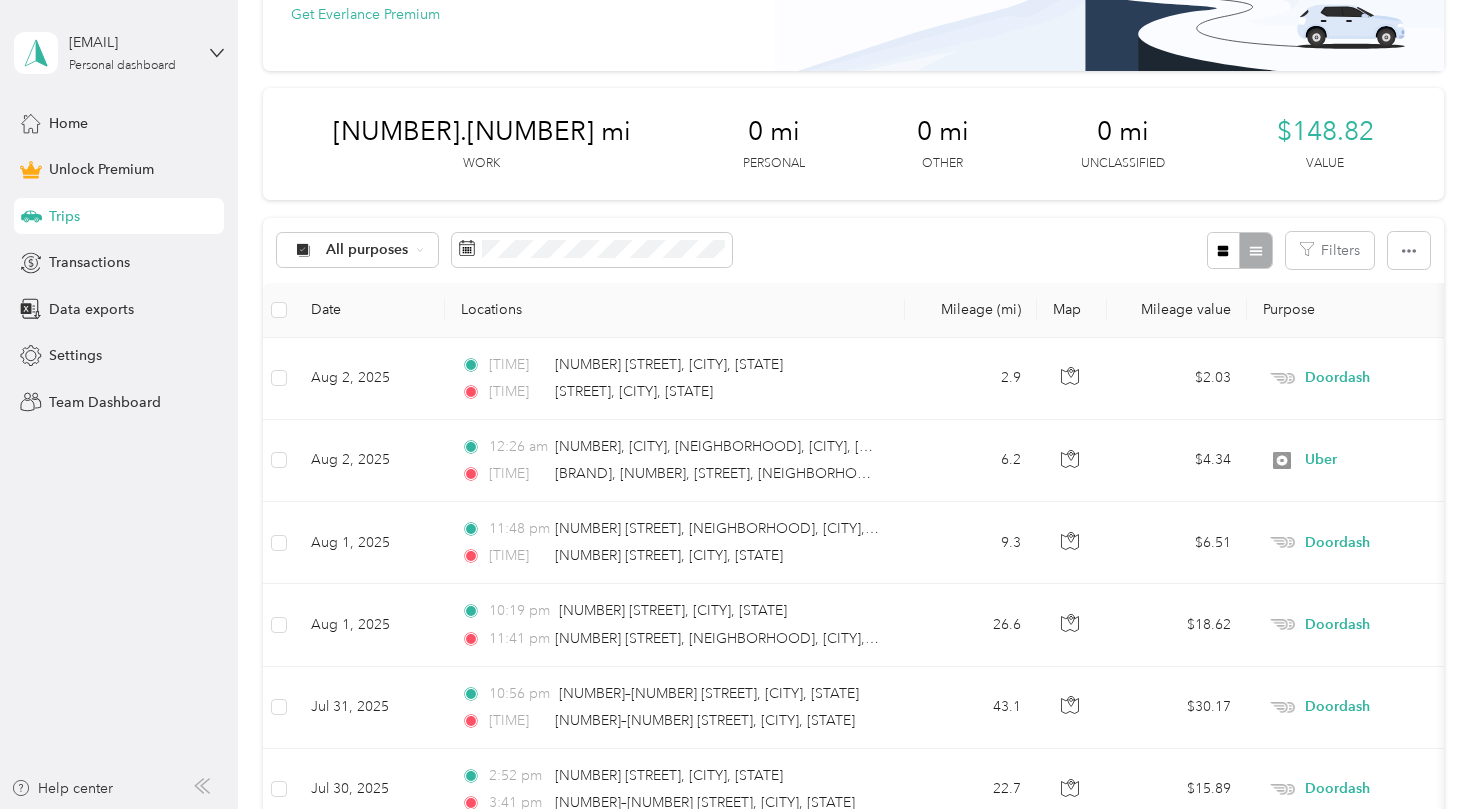 scroll, scrollTop: 219, scrollLeft: 0, axis: vertical 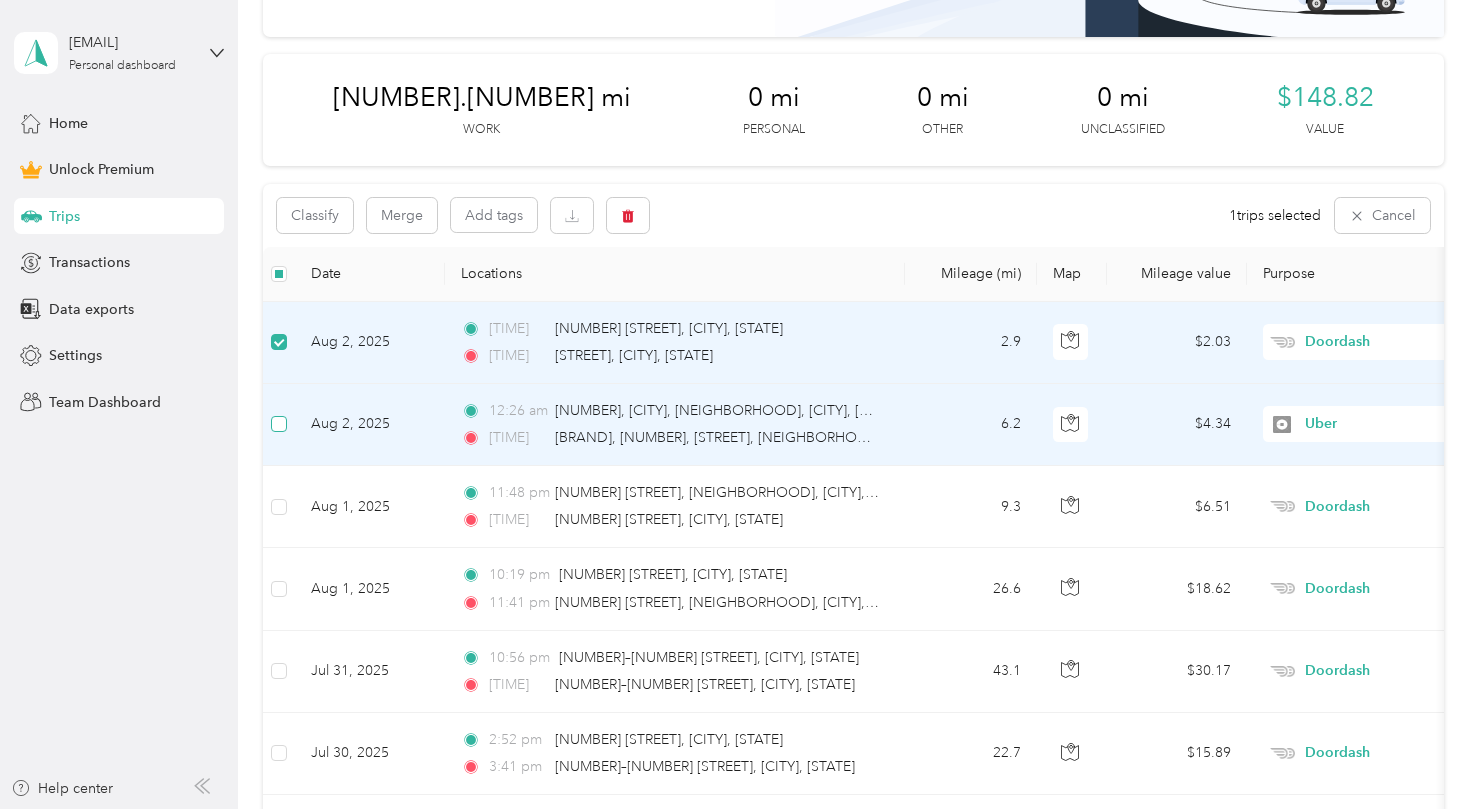 click at bounding box center (279, 424) 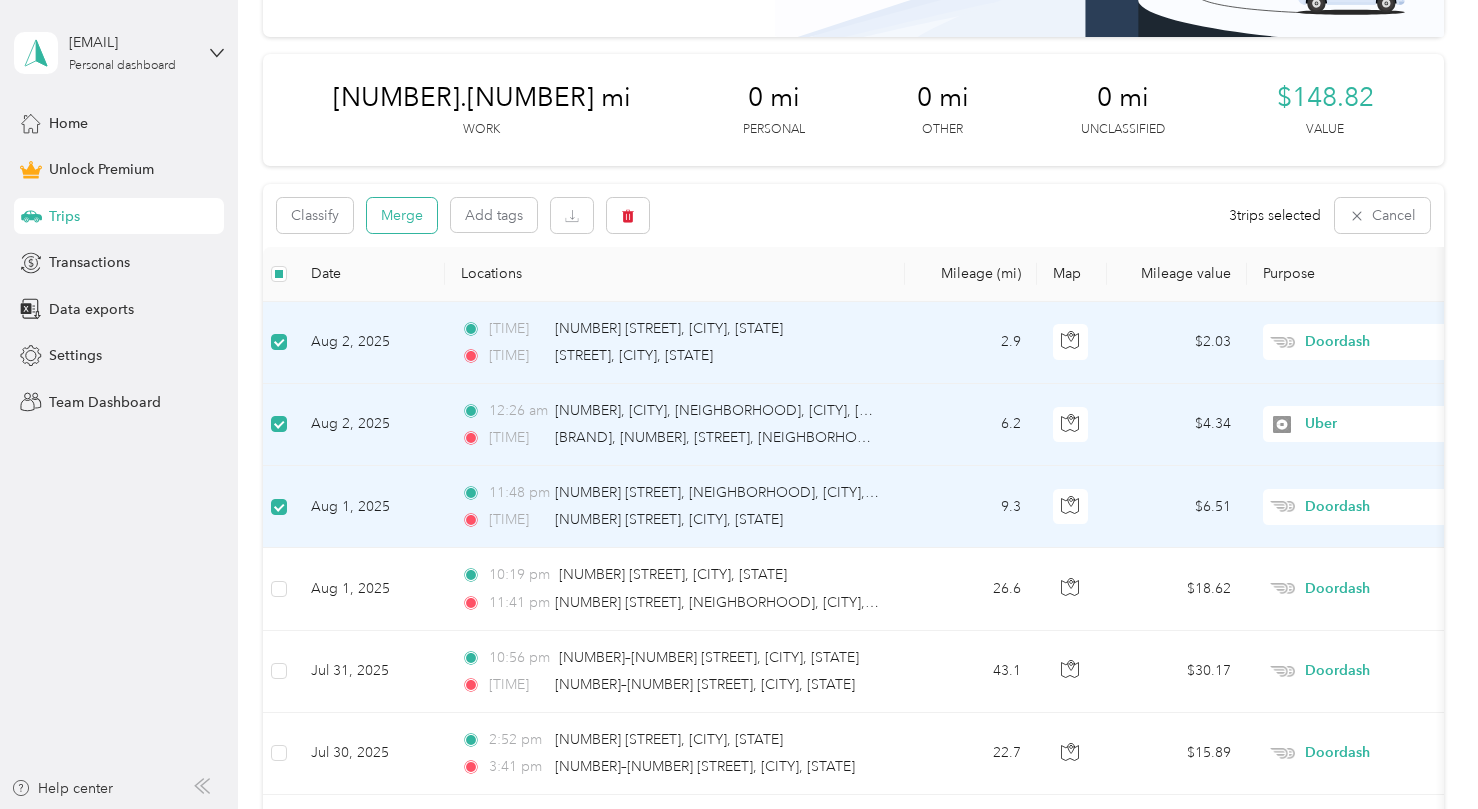 click on "Merge" at bounding box center (402, 215) 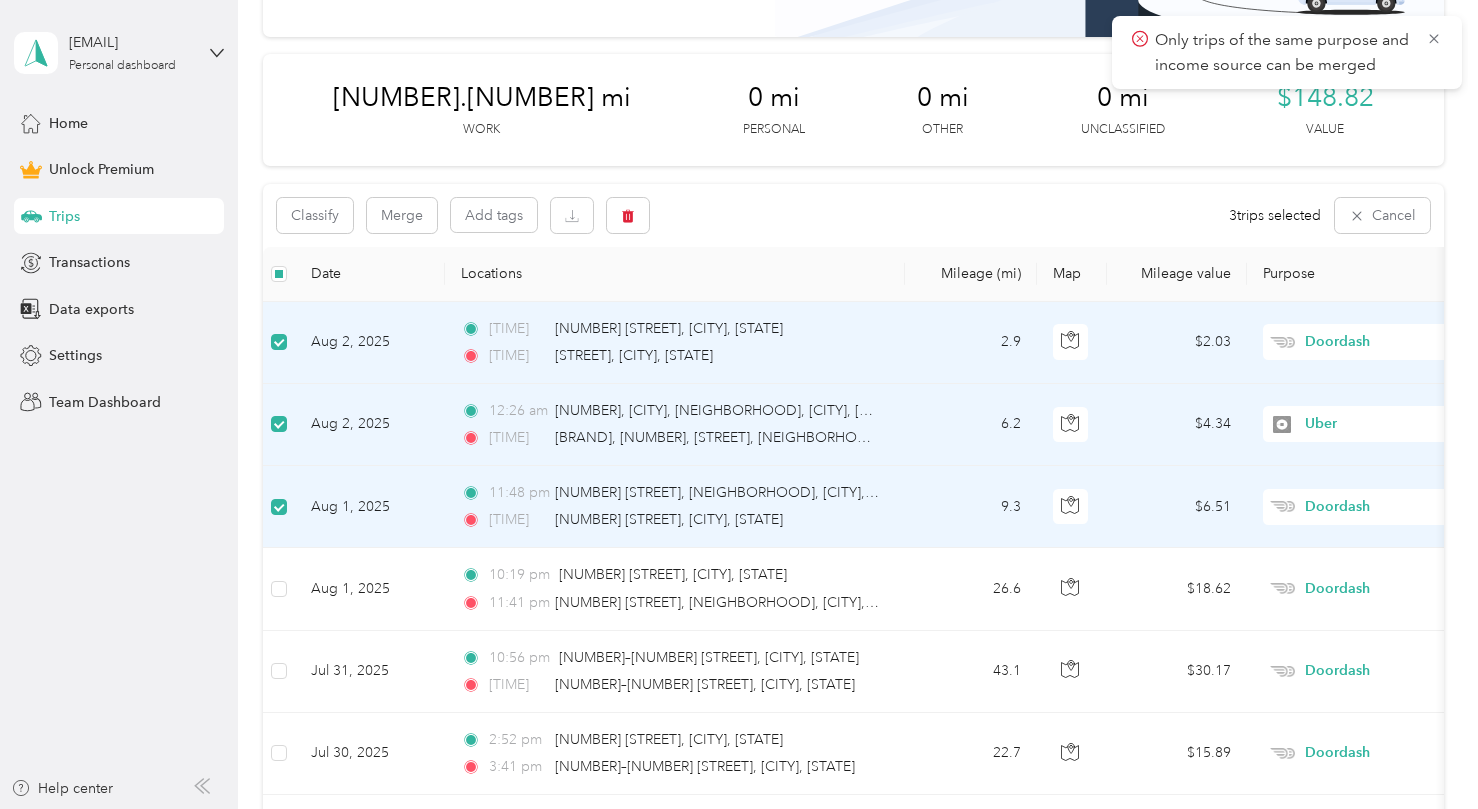 click on "Uber" at bounding box center [1396, 424] 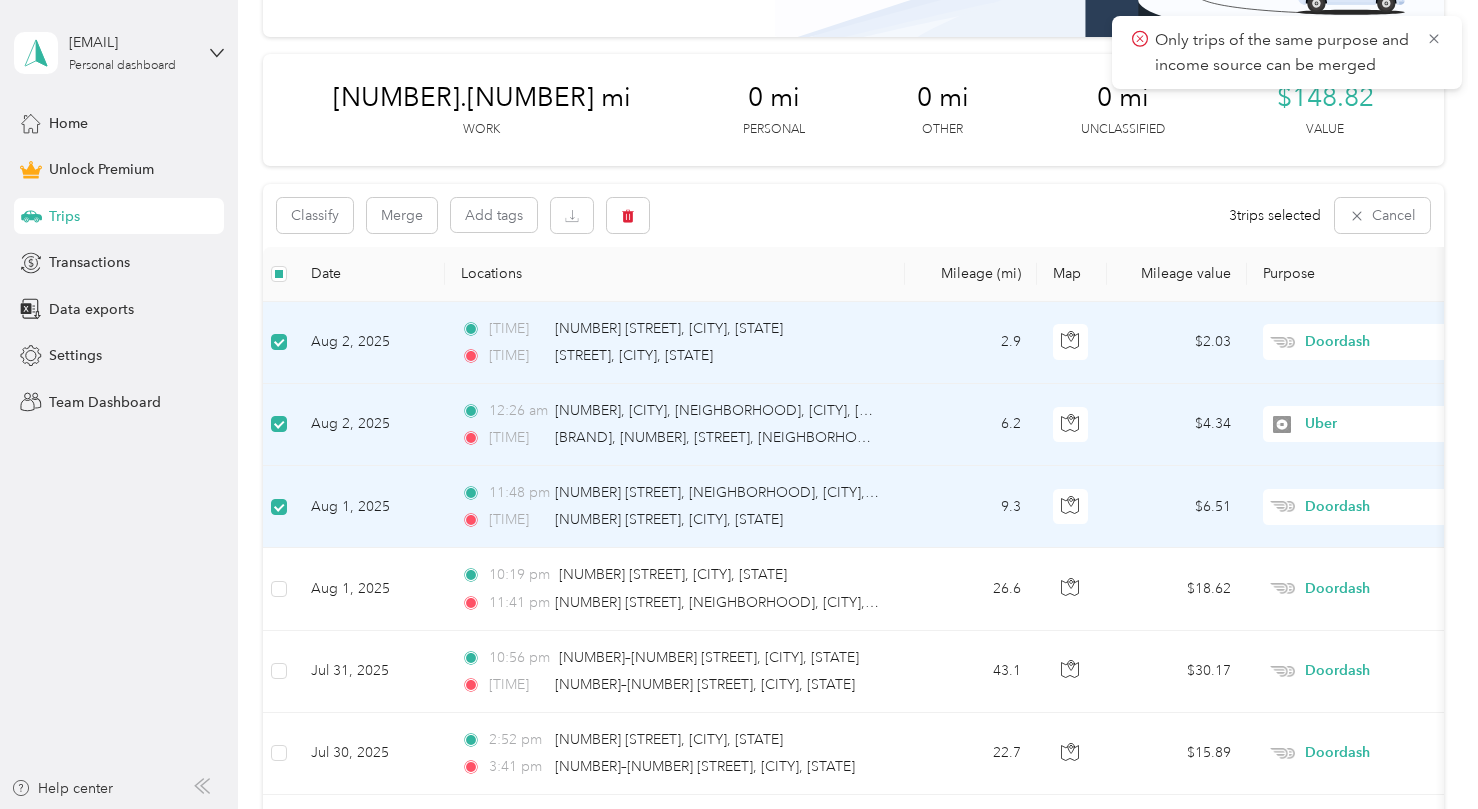 click on "Doordash" at bounding box center [1354, 526] 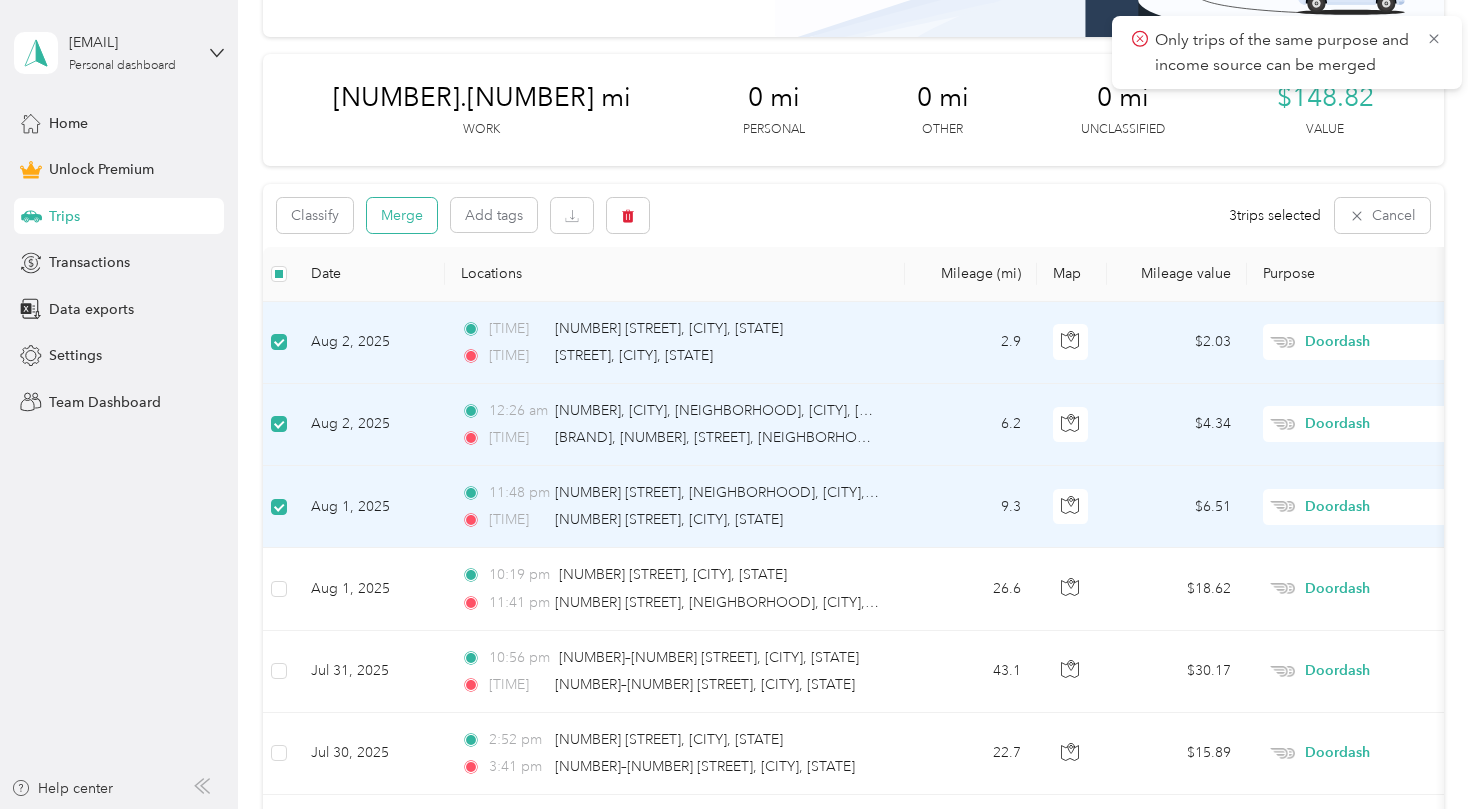 click on "Merge" at bounding box center [402, 215] 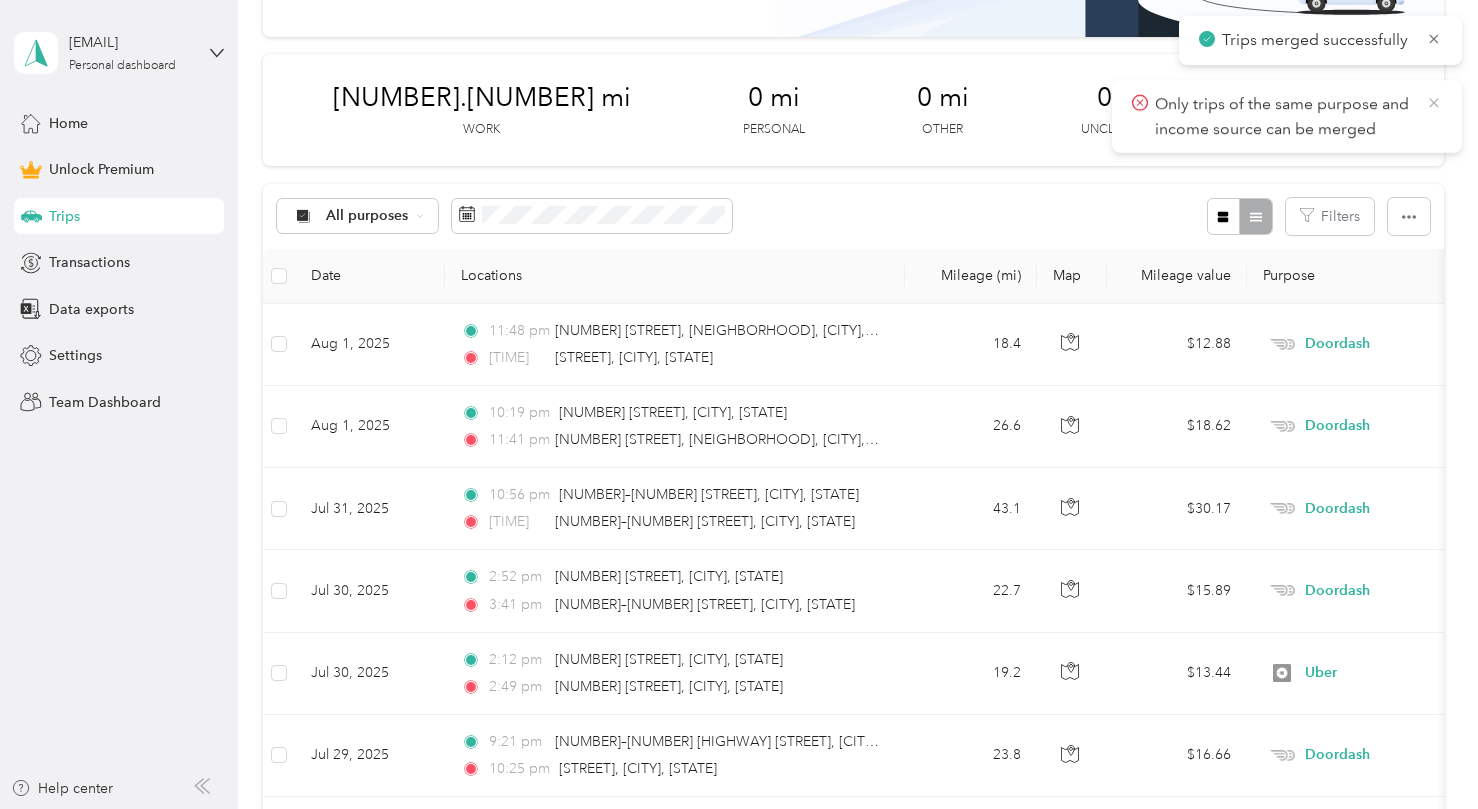 click 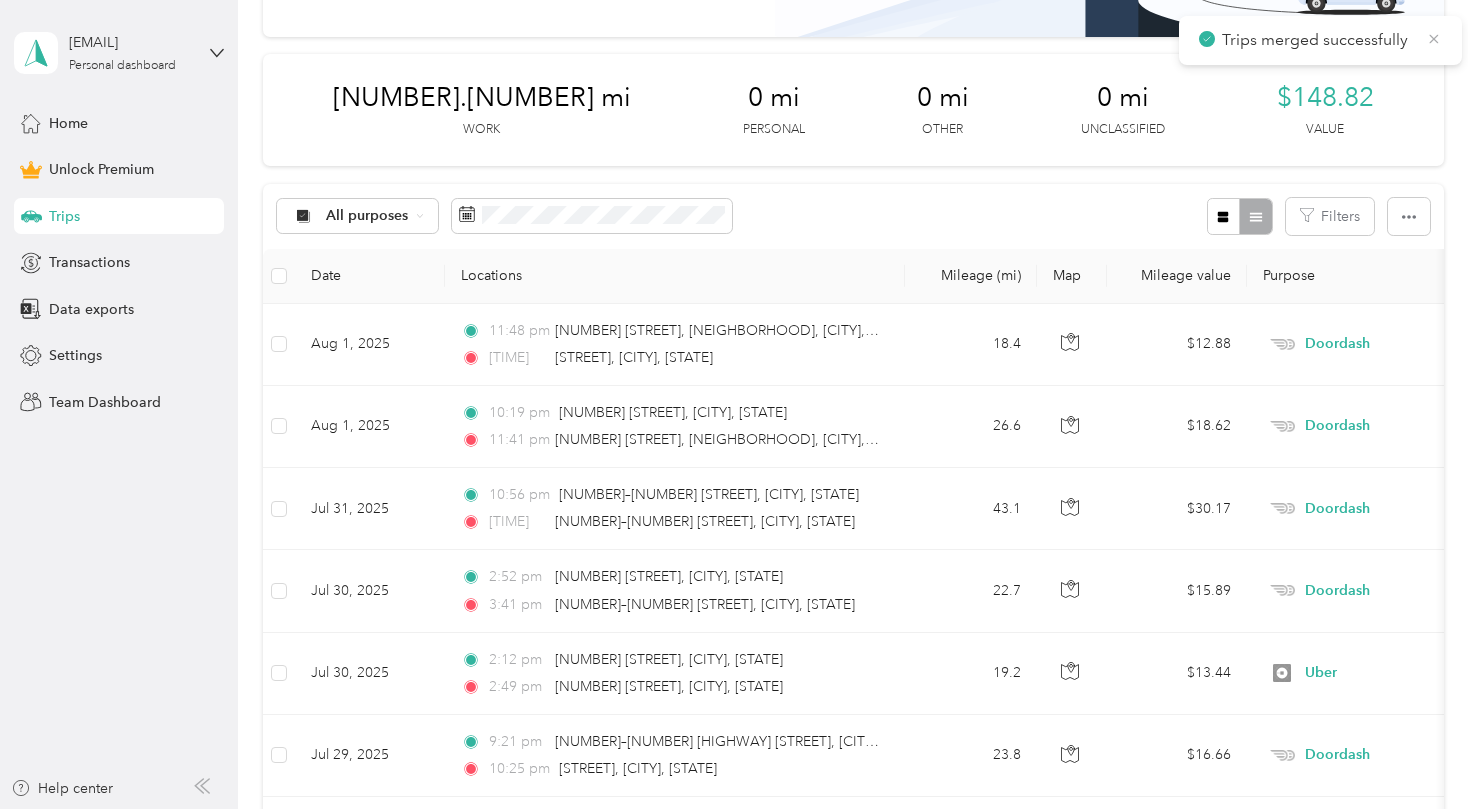 click 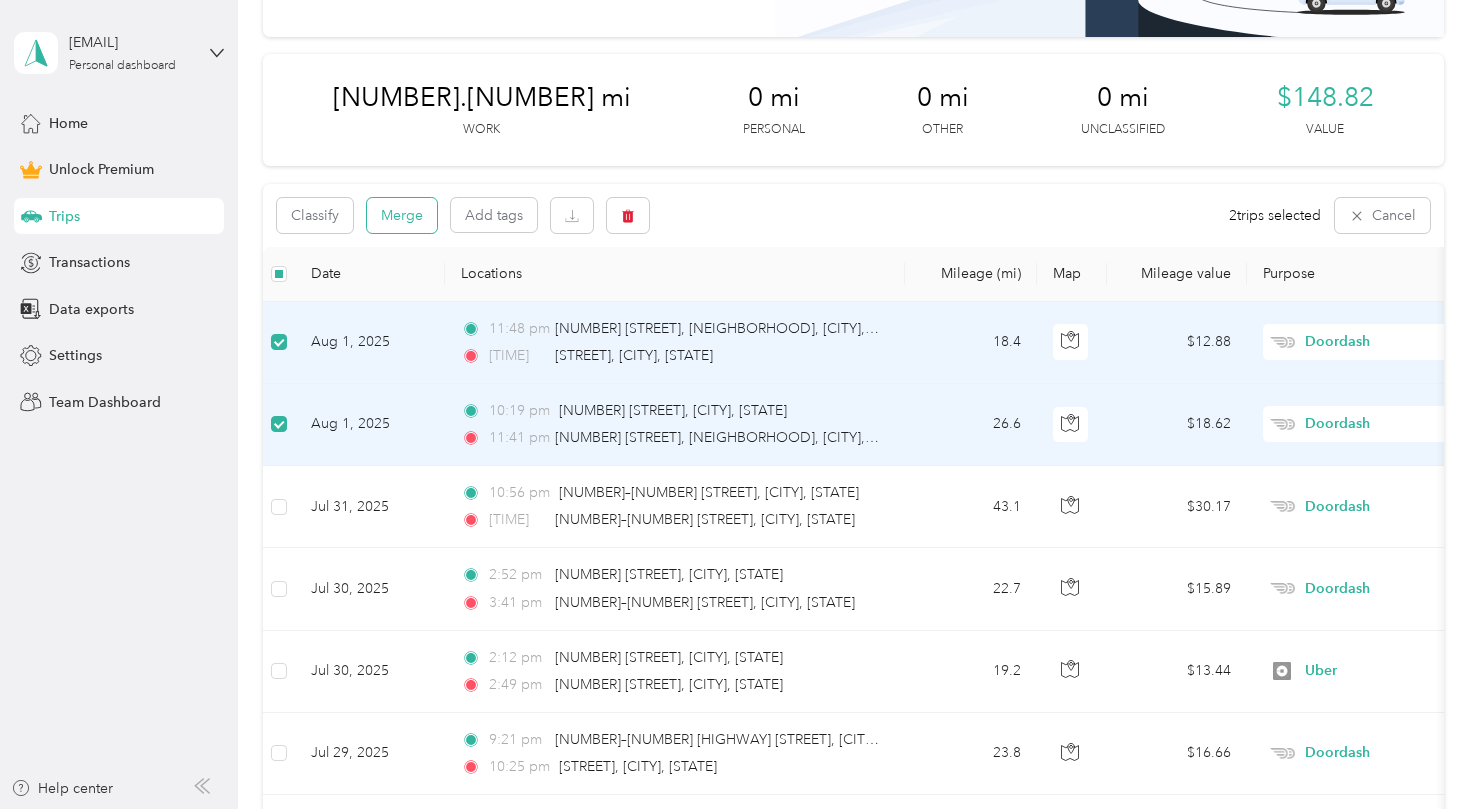 click on "Merge" at bounding box center [402, 215] 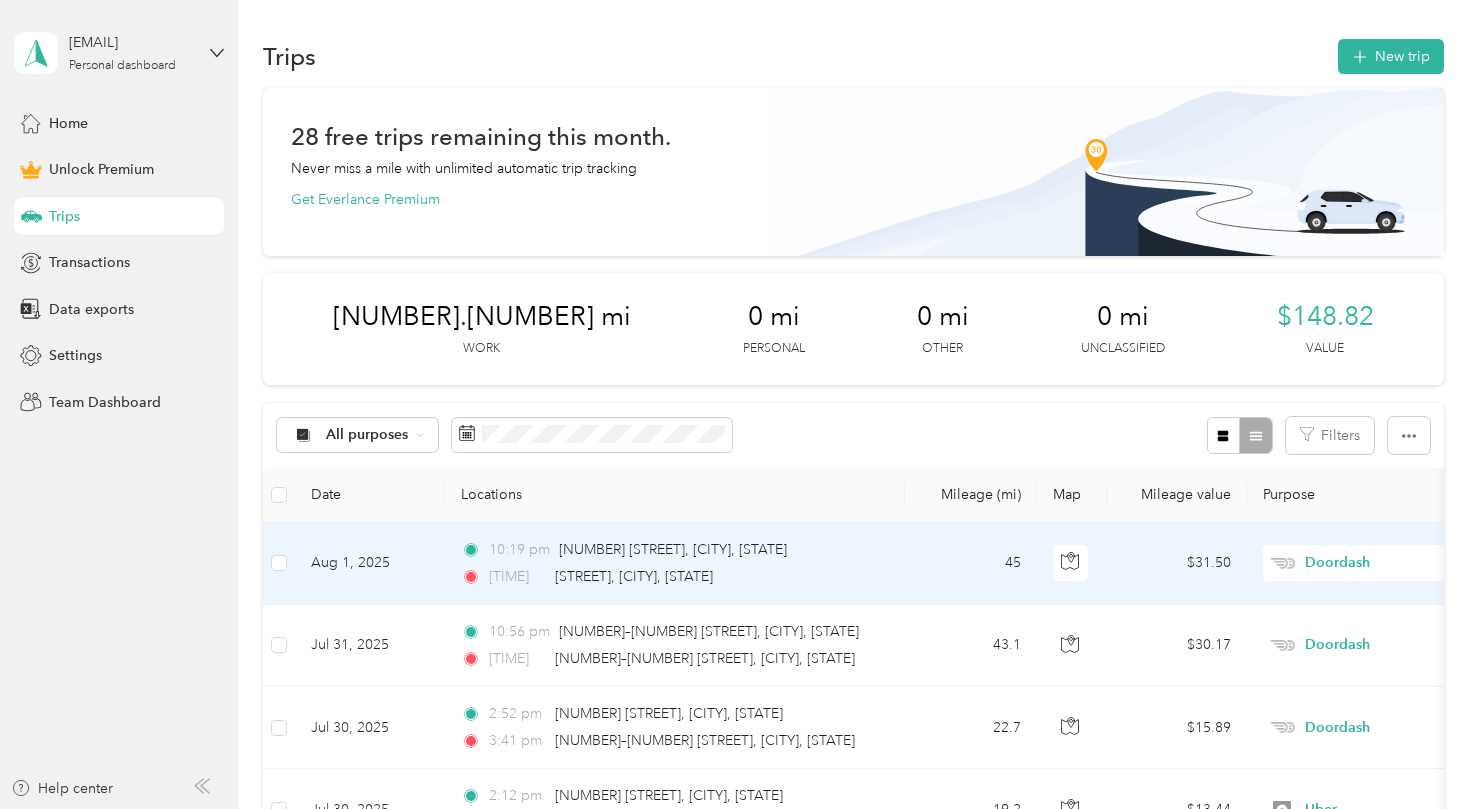 scroll, scrollTop: 0, scrollLeft: 0, axis: both 